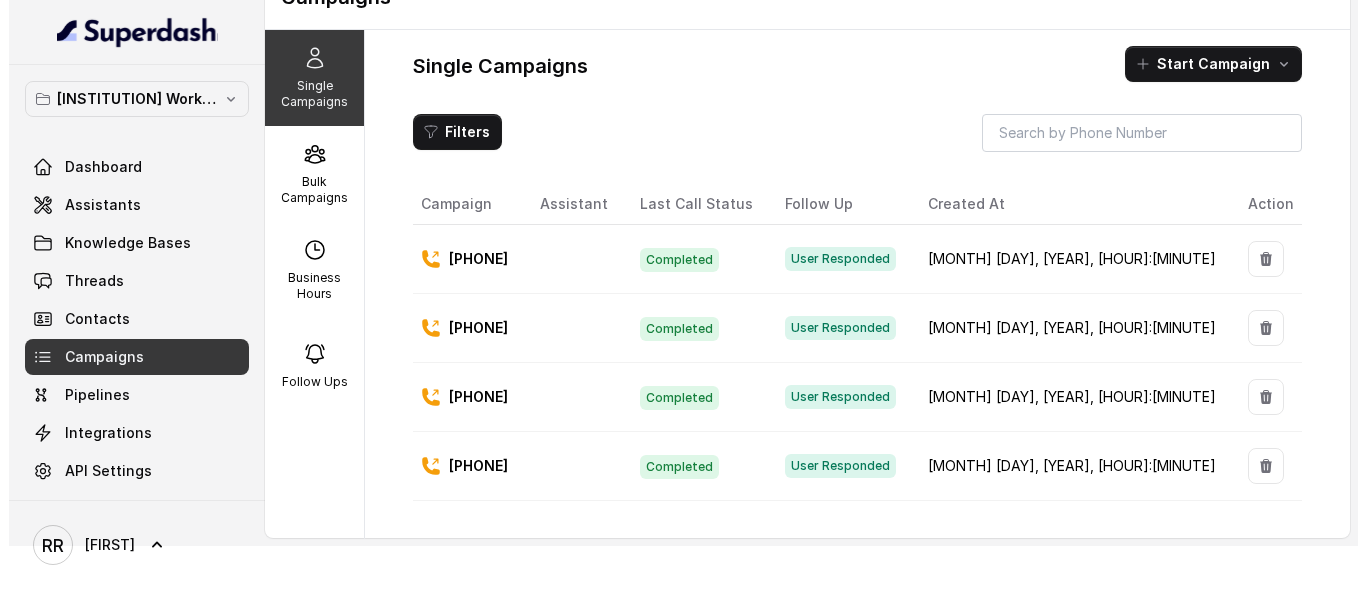 scroll, scrollTop: 99, scrollLeft: 0, axis: vertical 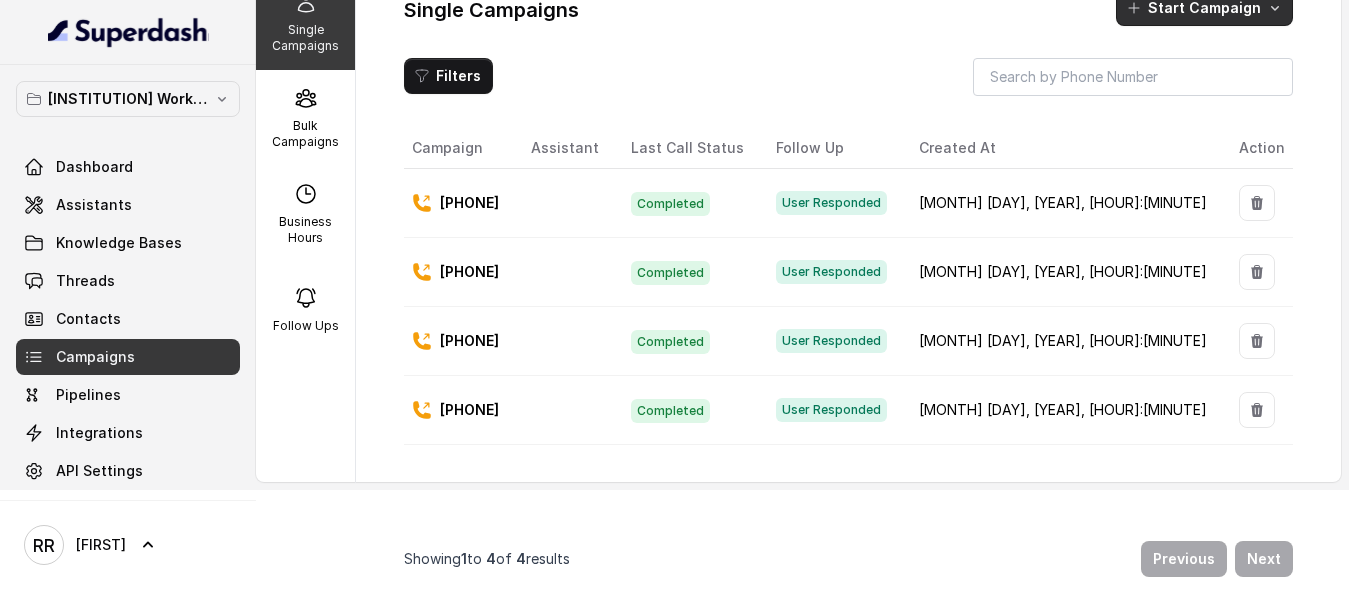 click on "Start Campaign" at bounding box center (1204, 8) 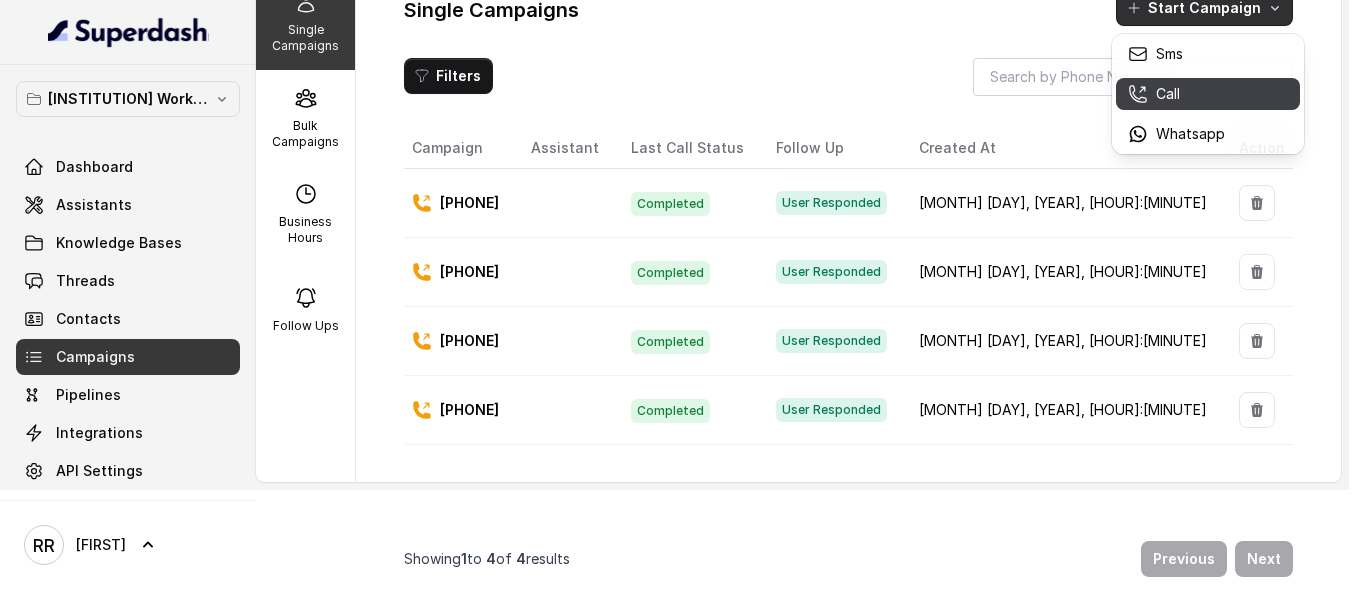 click on "Call" at bounding box center [1168, 94] 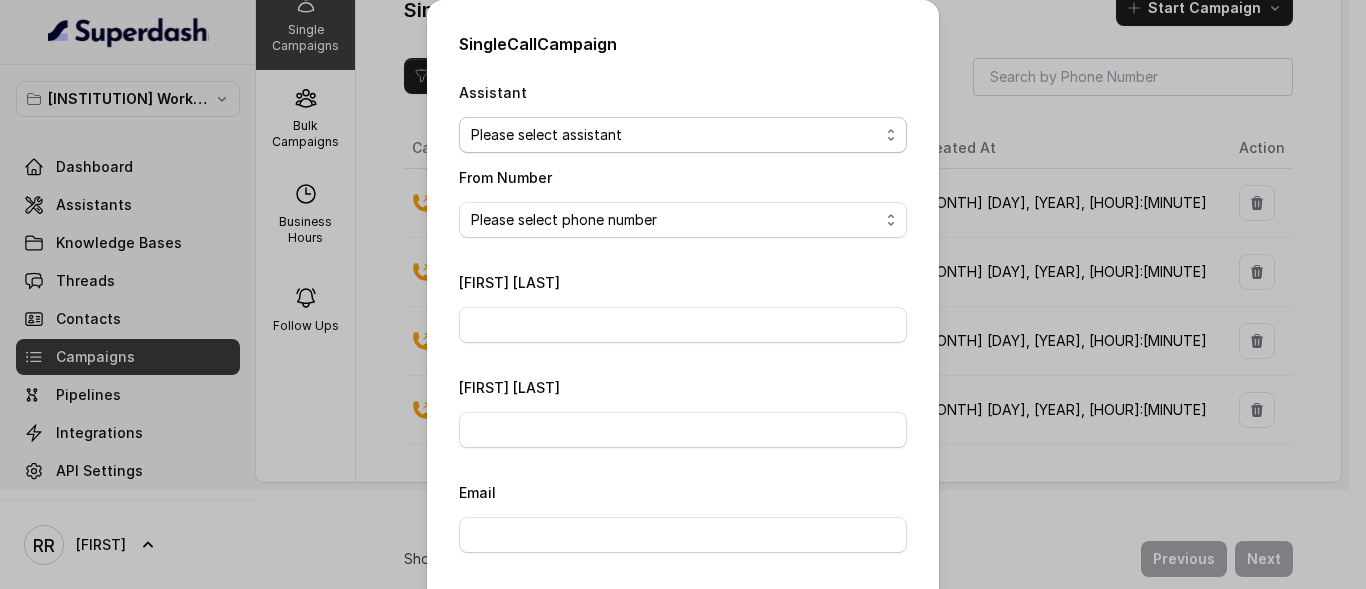 click on "Please select assistant [INSTITUTION] - Unpaid Application Fee Flow [INSTITUTION] - Pending Enrolment Flow" at bounding box center [683, 135] 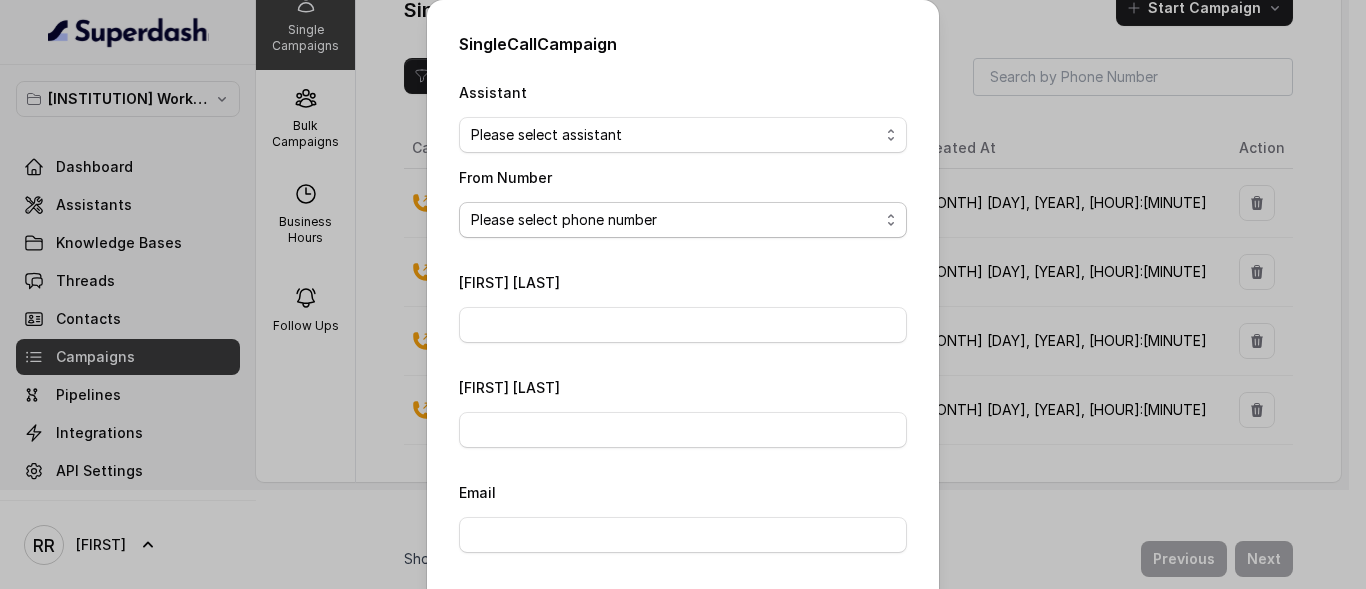 click on "Please select phone number [PHONE]" at bounding box center [683, 220] 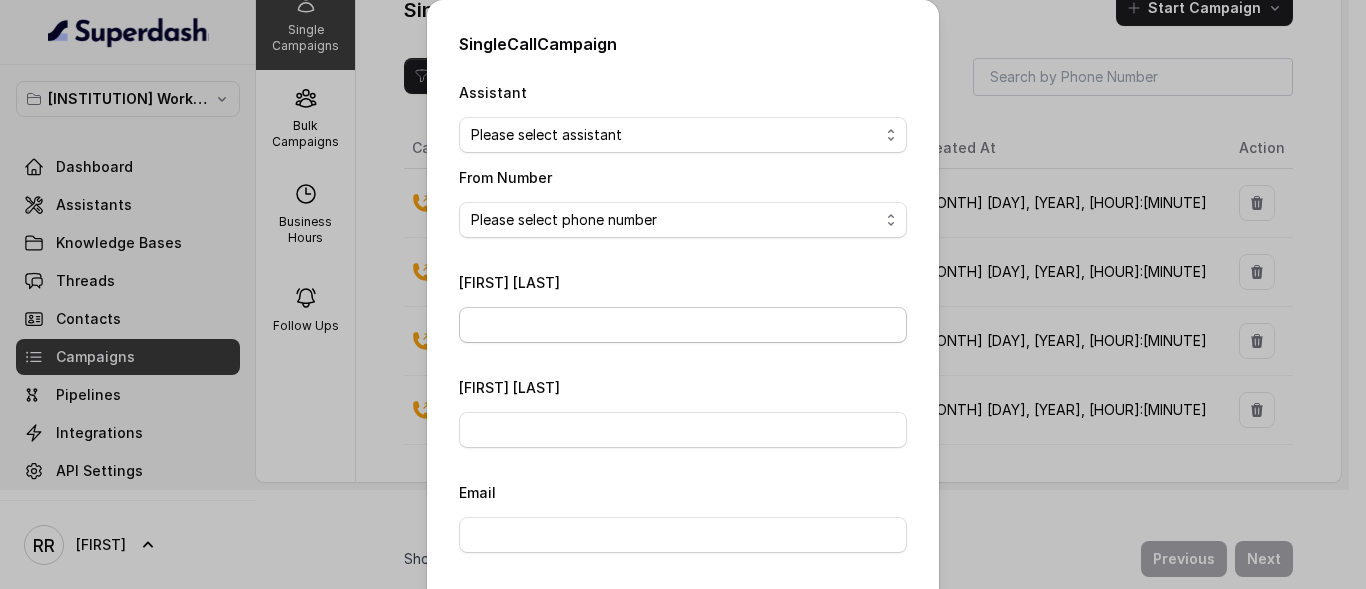 click on "[FIRST] [LAST]" at bounding box center (683, 325) 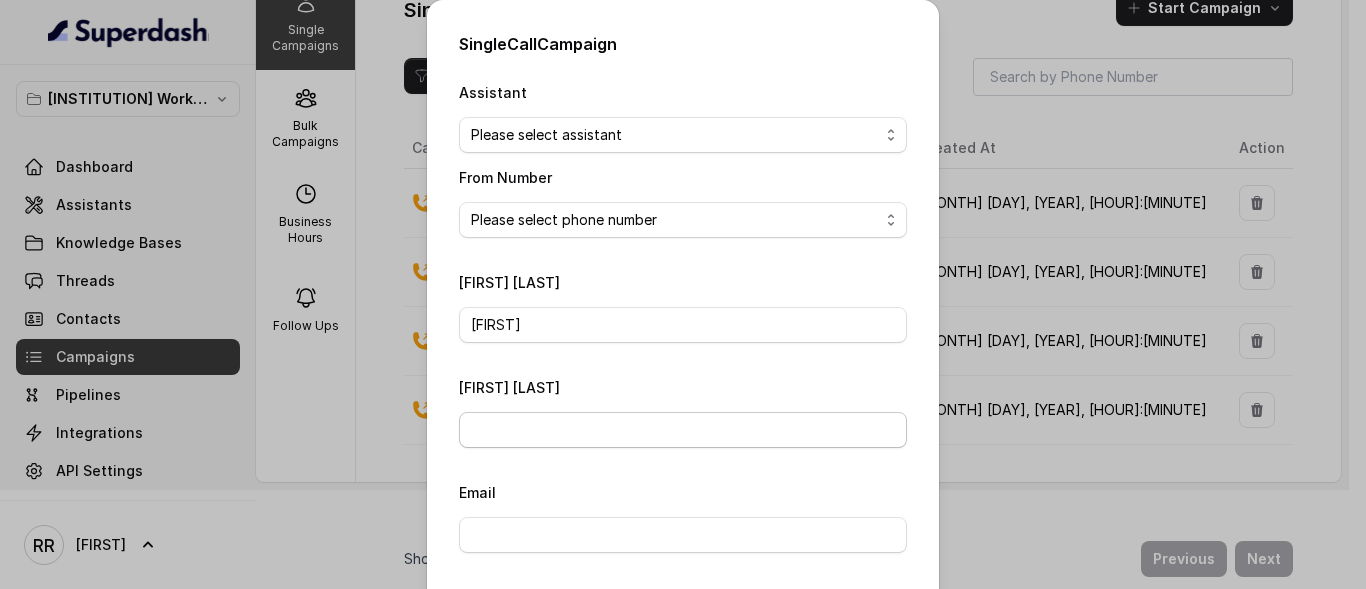 type on "[FIRST]" 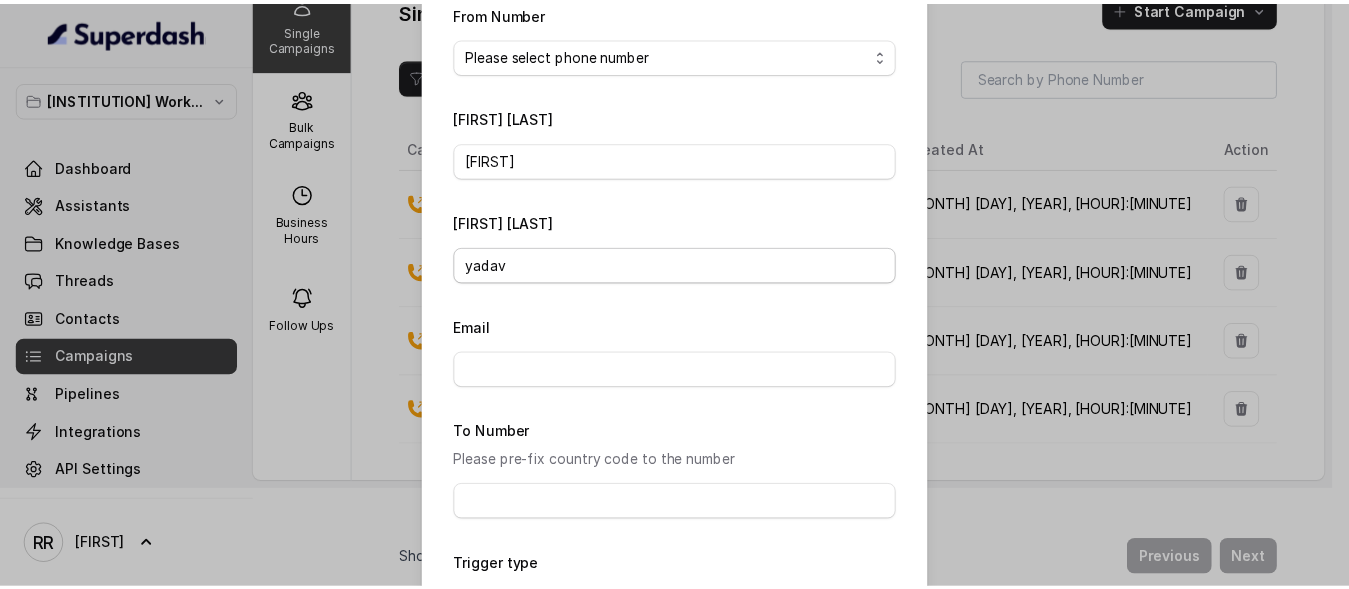 scroll, scrollTop: 318, scrollLeft: 0, axis: vertical 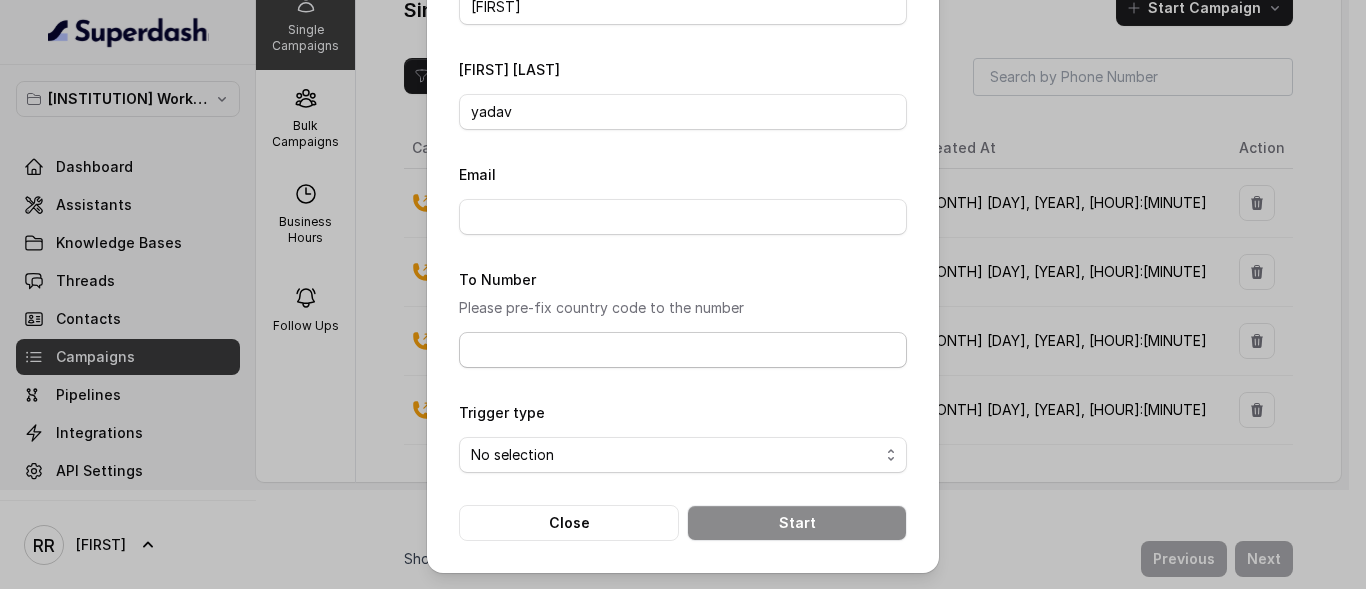 type on "yadav" 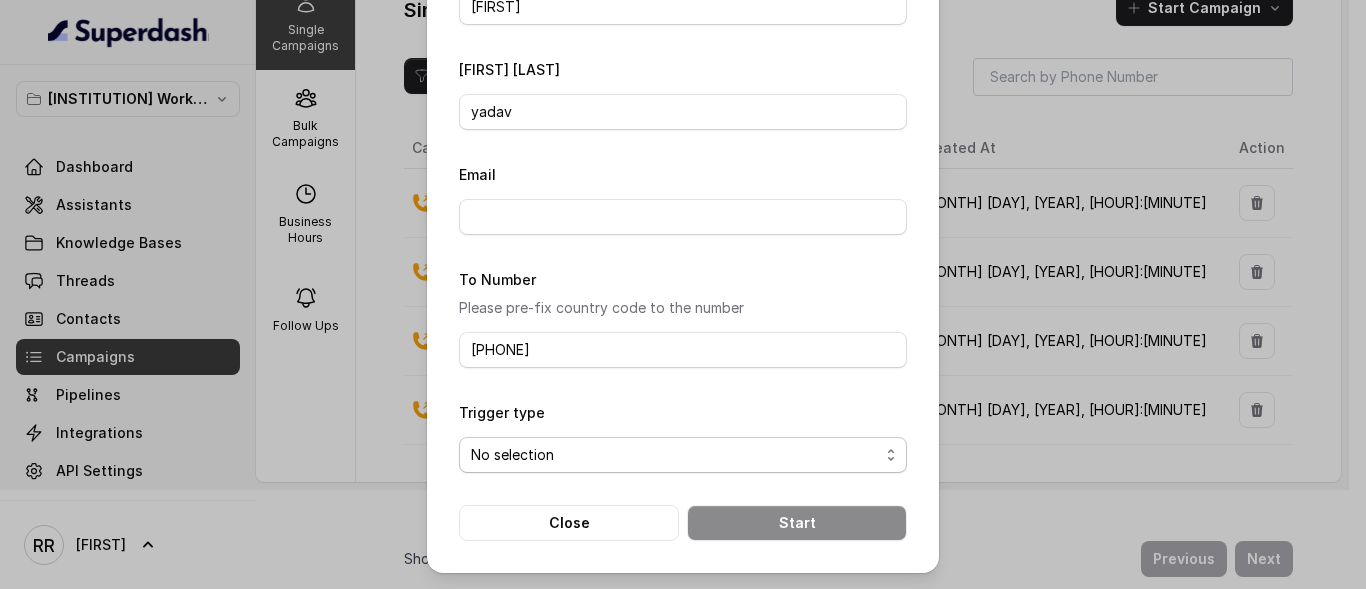 type on "[PHONE]" 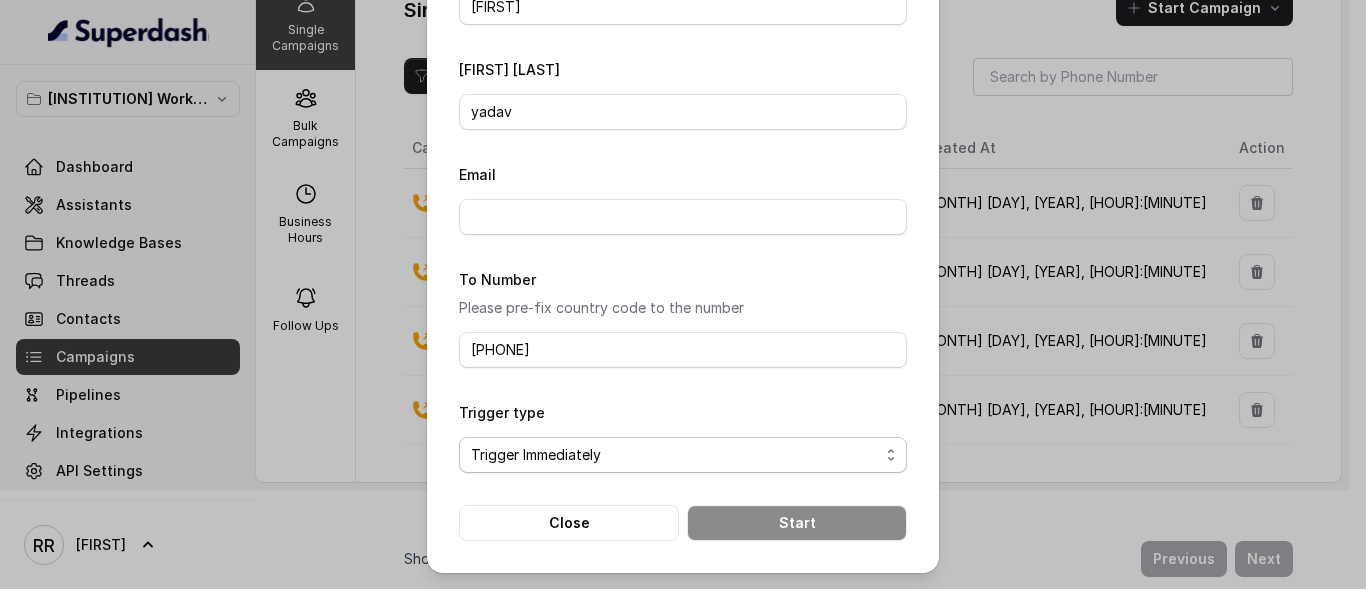 click on "No selection Trigger Immediately Trigger based on campaign configuration" at bounding box center (683, 455) 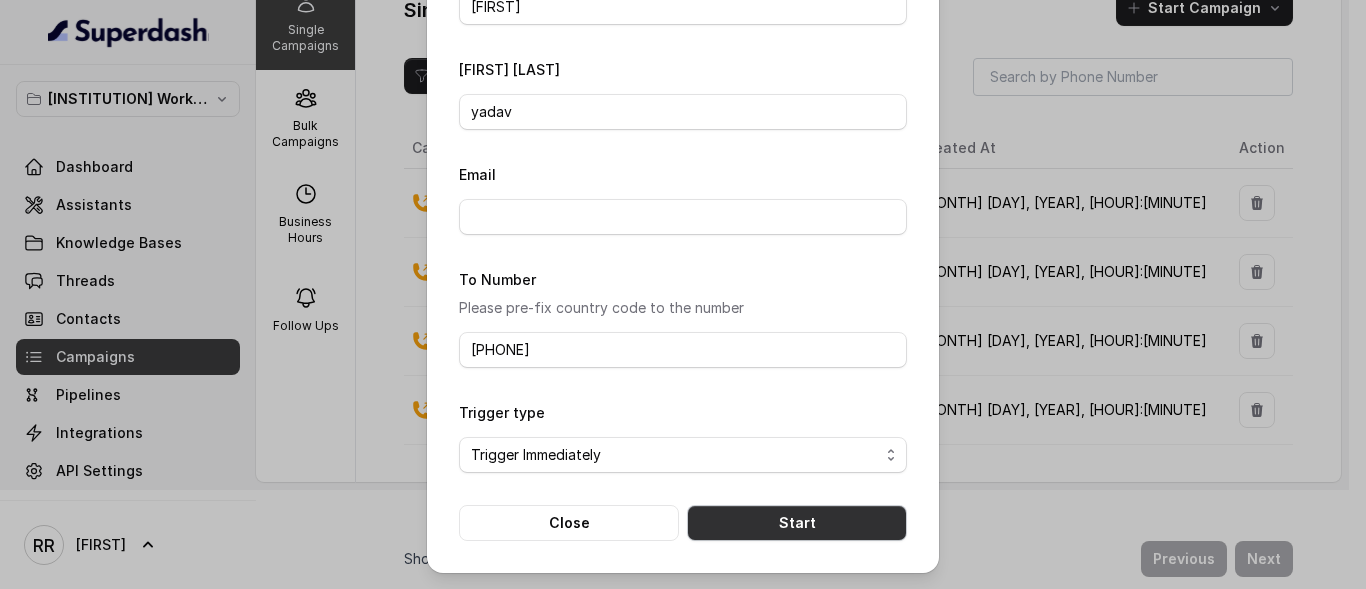 click on "Start" at bounding box center (797, 523) 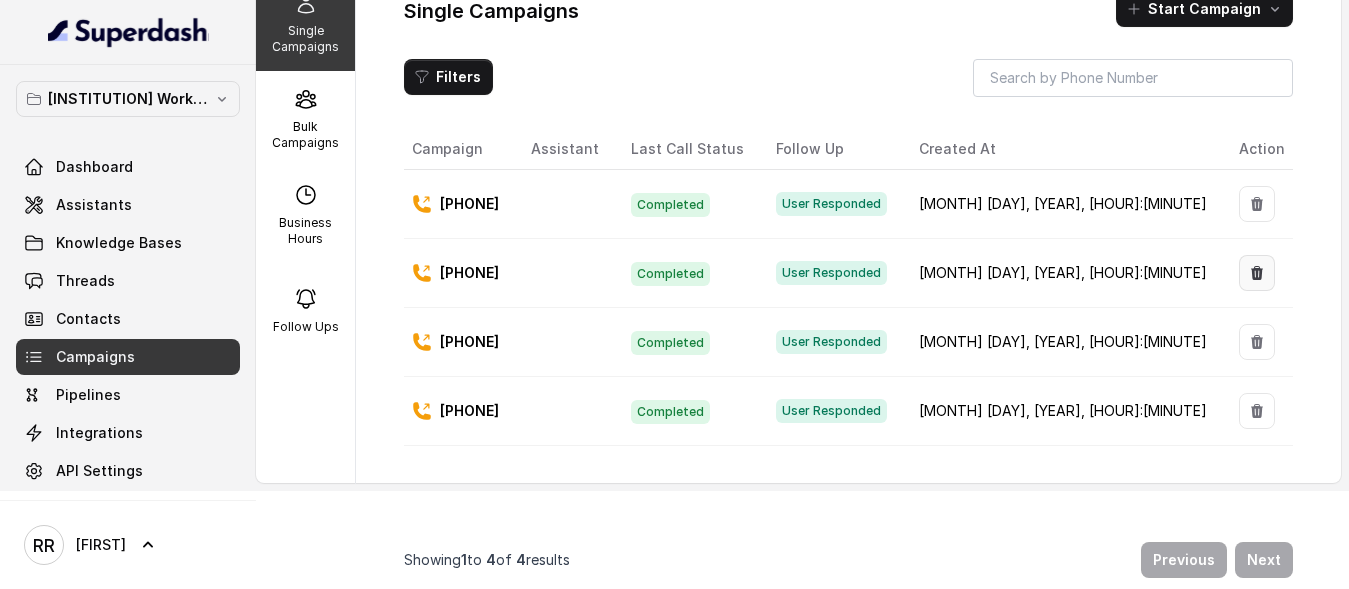 scroll, scrollTop: 99, scrollLeft: 0, axis: vertical 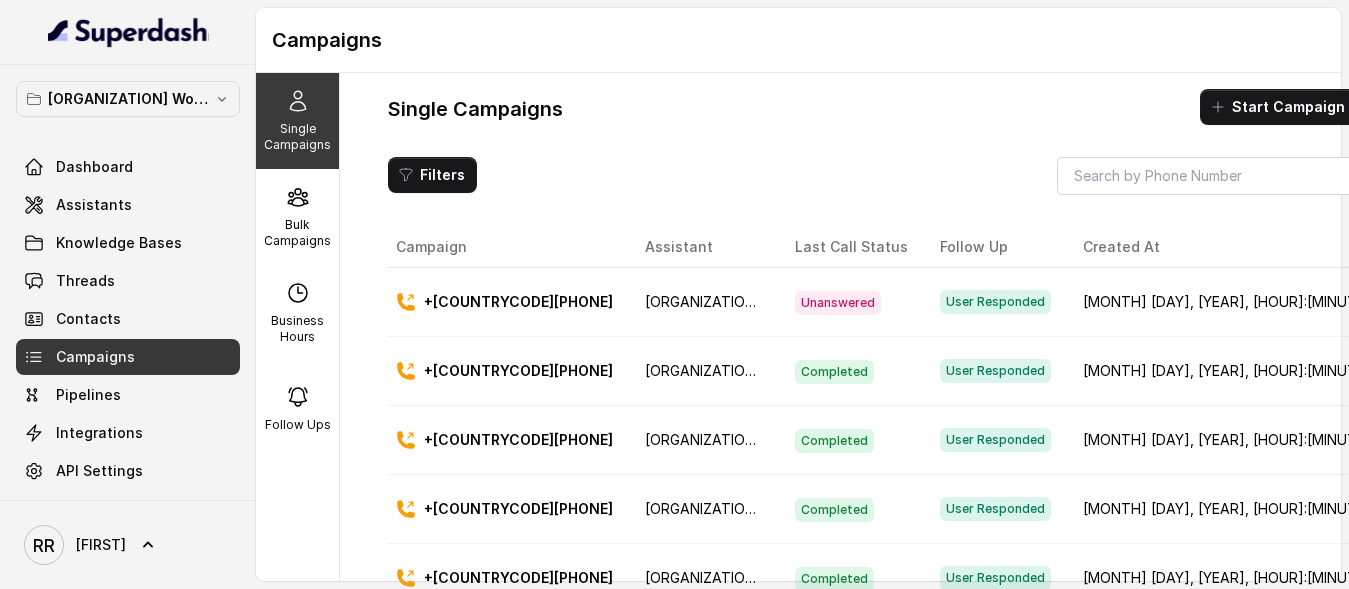 click at bounding box center (1421, 302) 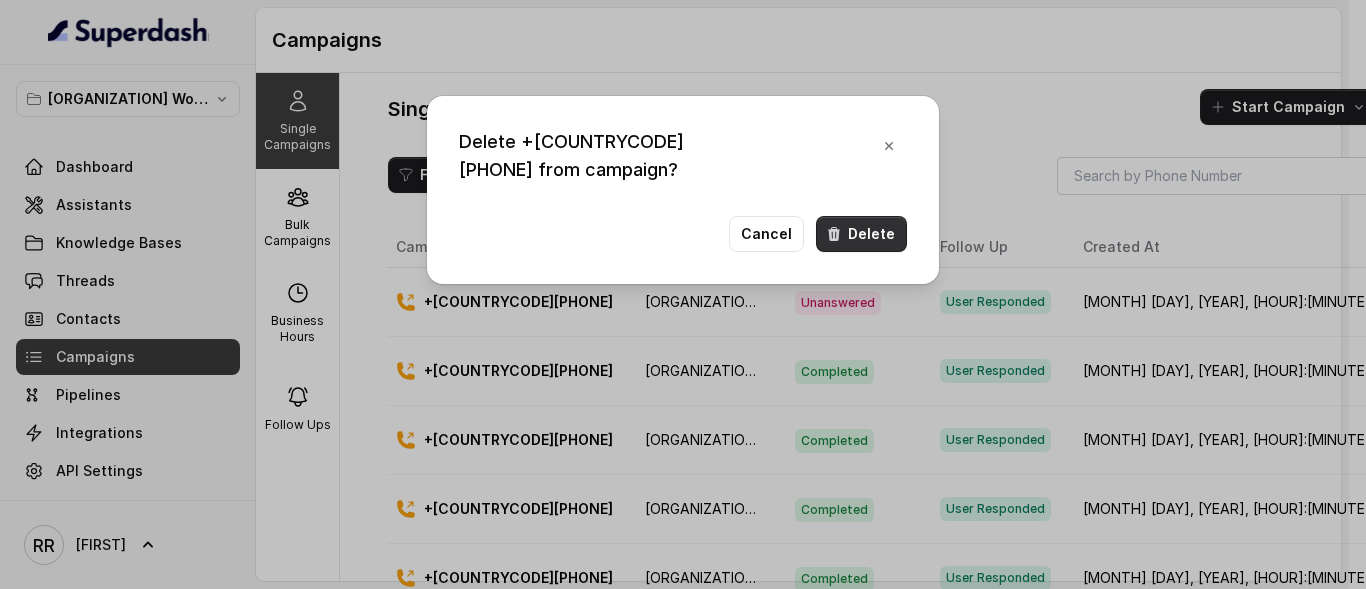 click on "Delete" at bounding box center (861, 234) 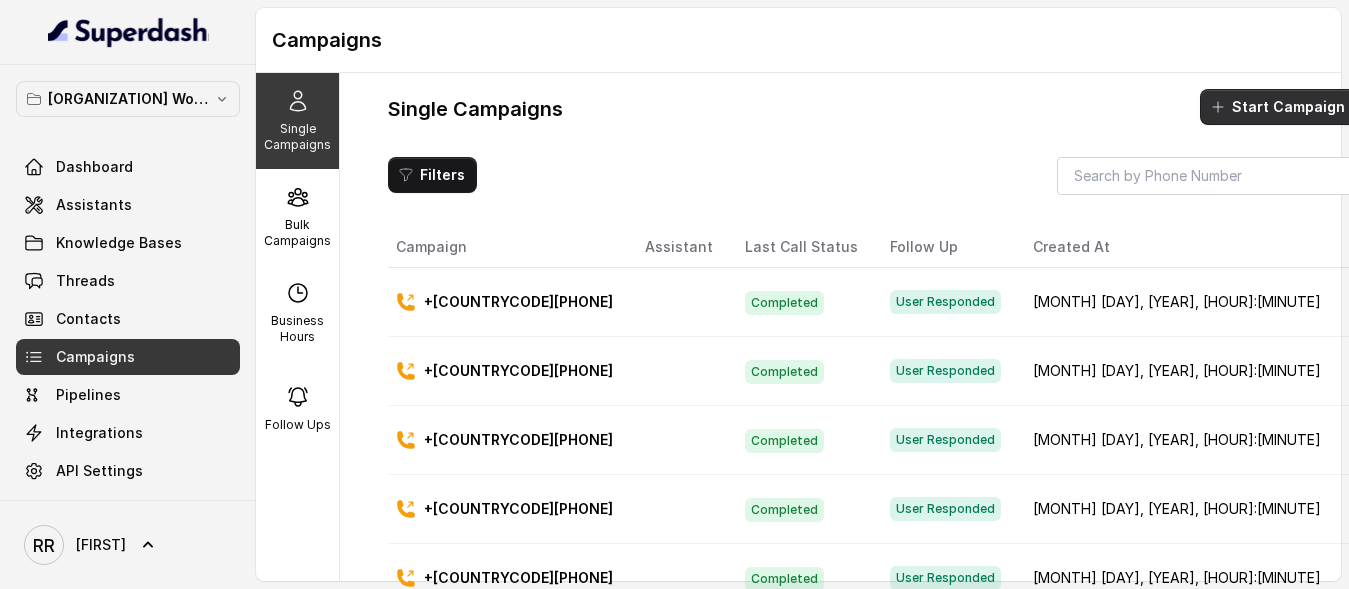 click on "Start Campaign" at bounding box center (1288, 107) 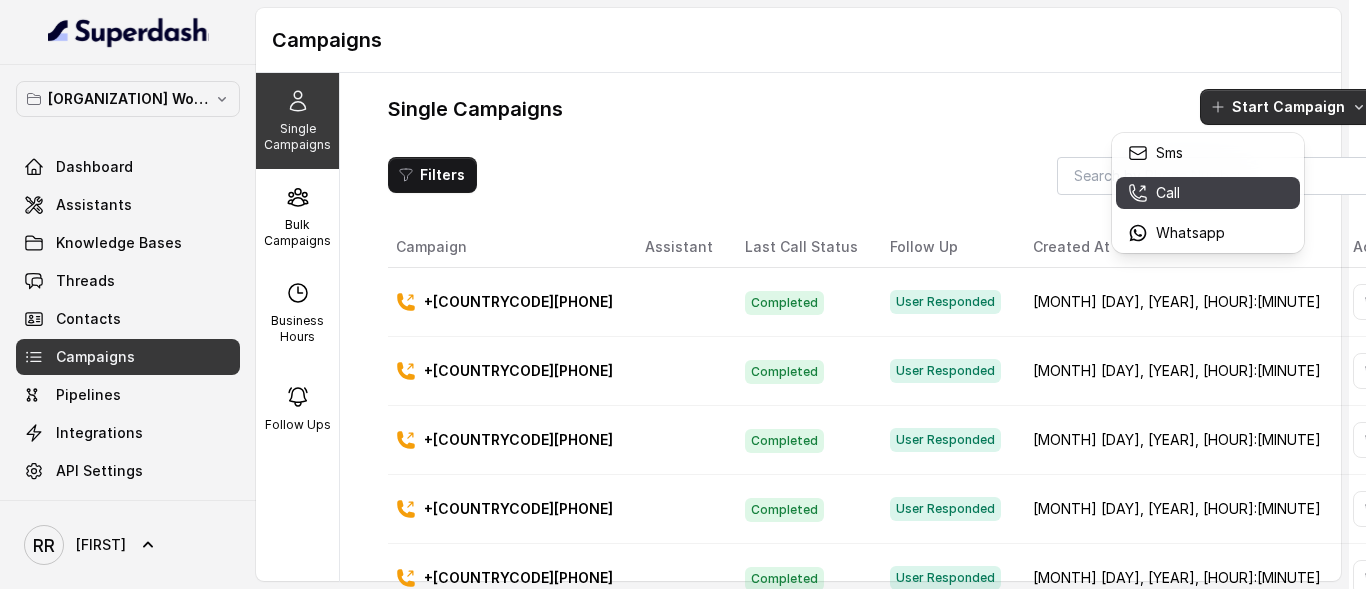 click on "Call" at bounding box center (1176, 193) 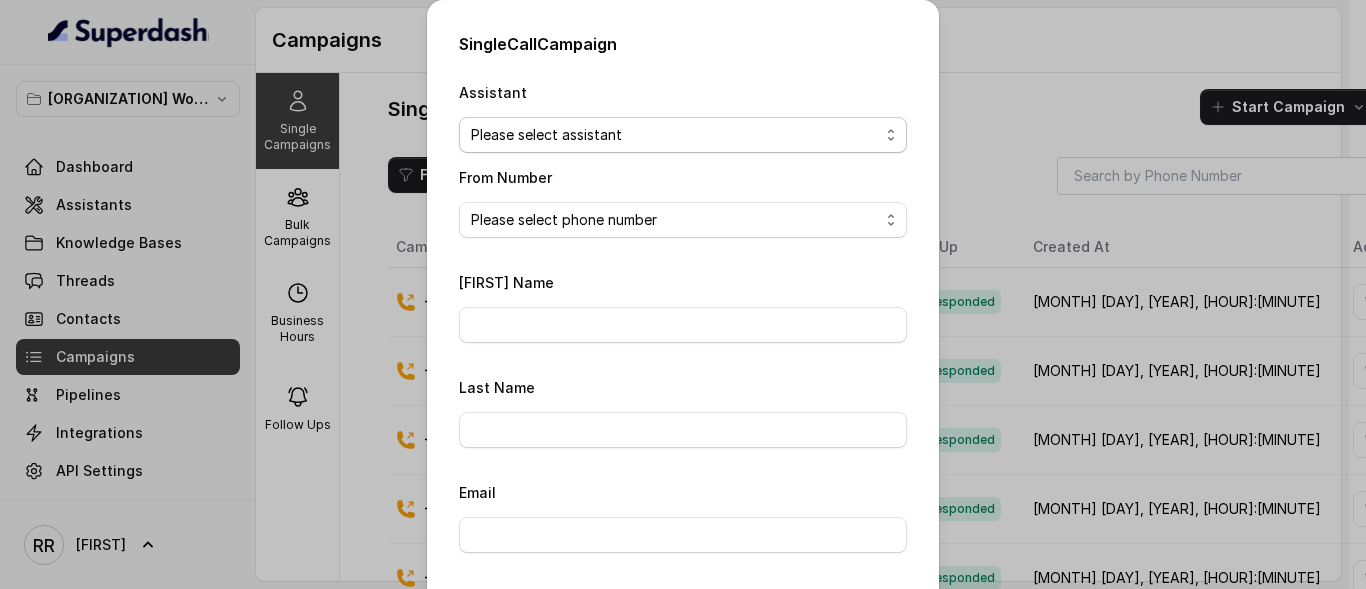click on "Please select assistant [INSTITUTION] - Unpaid Application Fee Flow [INSTITUTION] - Pending Enrolment Flow" at bounding box center [683, 135] 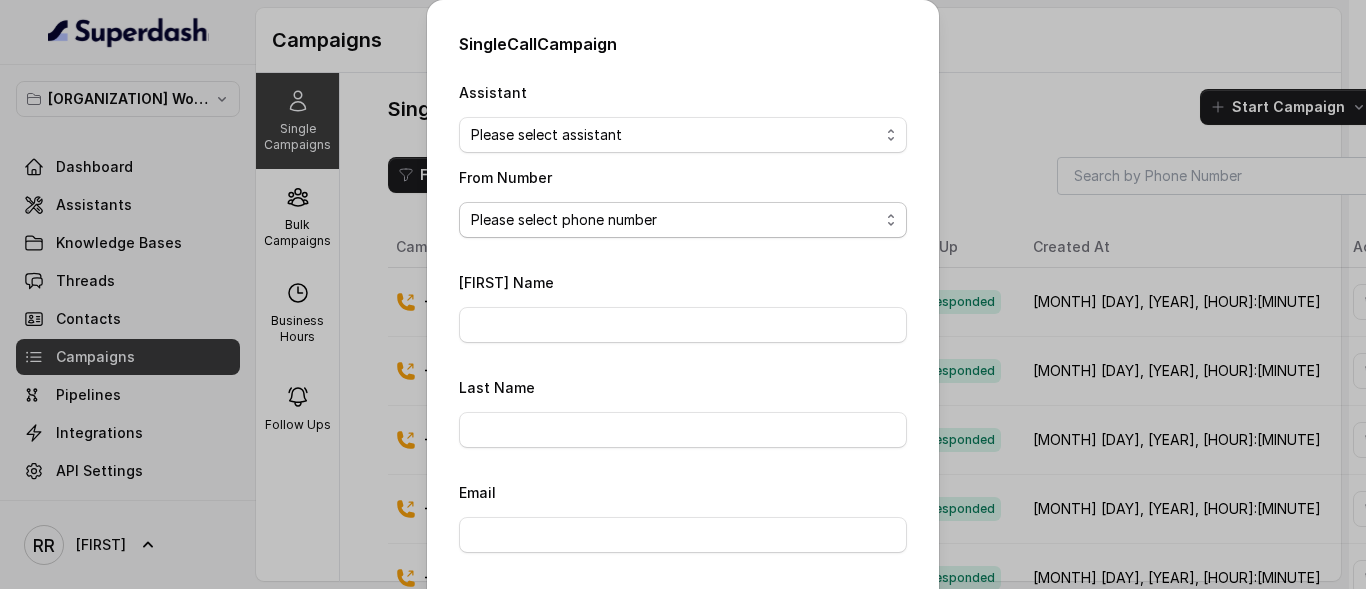 click on "Please select phone number" at bounding box center (683, 220) 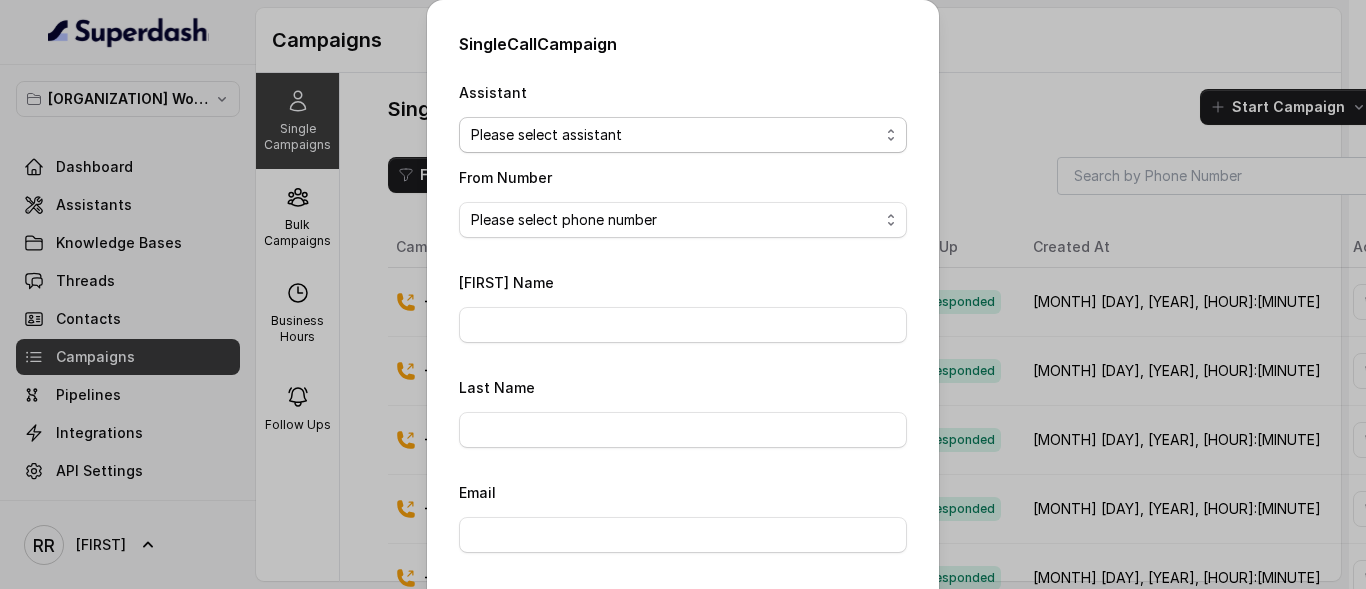 click on "Please select assistant [INSTITUTION] - Unpaid Application Fee Flow [INSTITUTION] - Pending Enrolment Flow" at bounding box center (683, 135) 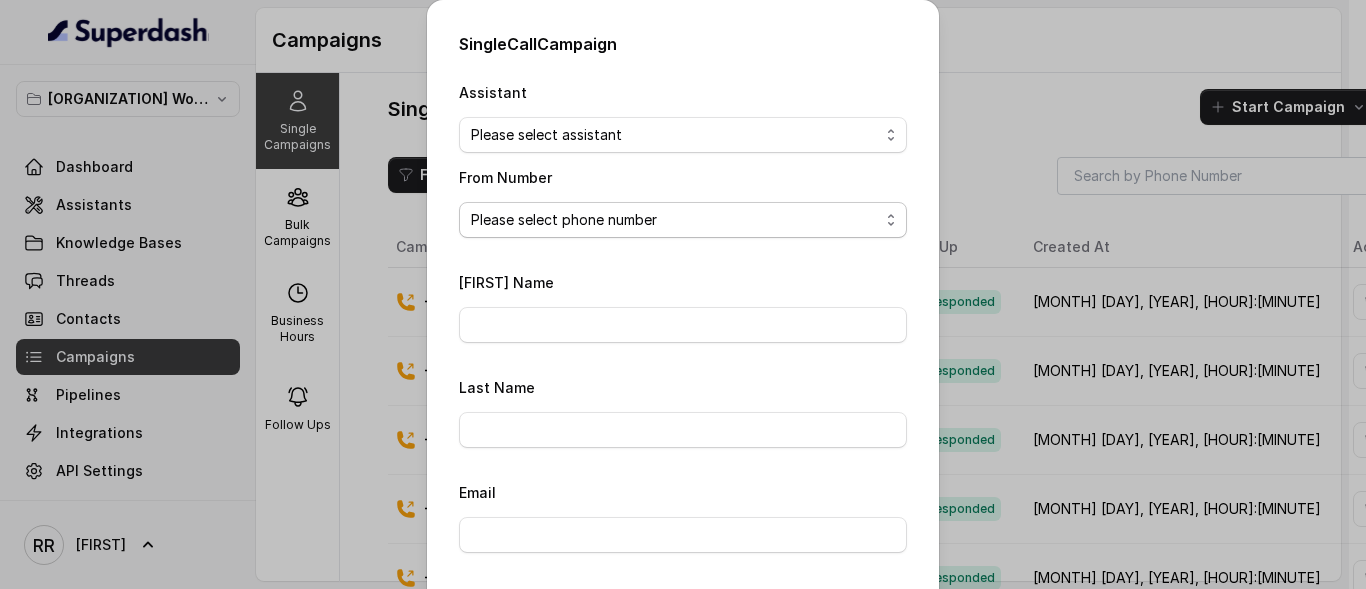 click on "Please select phone number [PHONE]" at bounding box center (683, 220) 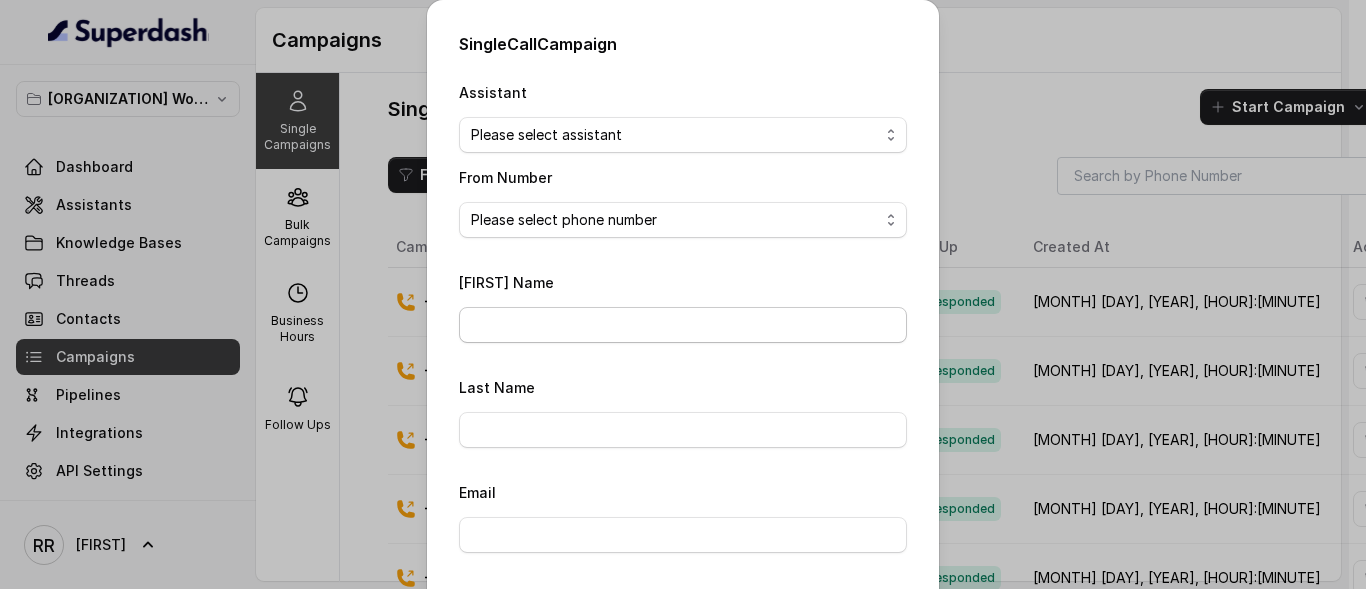 click on "[FIRST] [LAST]" at bounding box center (683, 325) 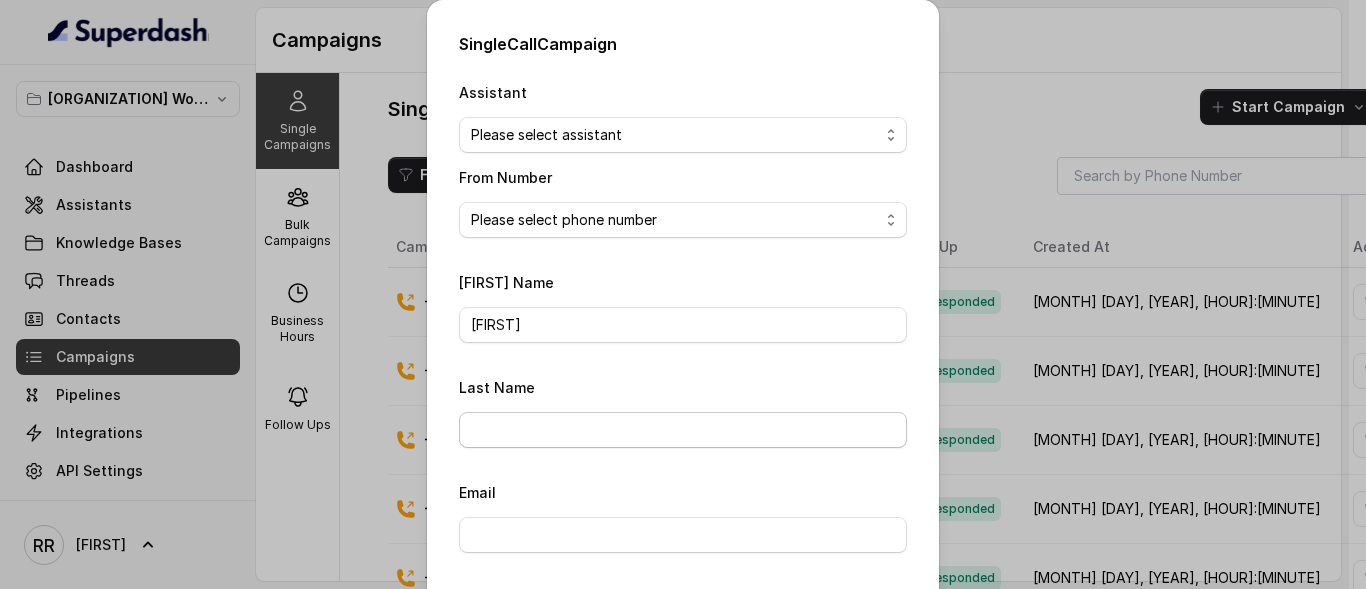 type on "[FIRST]" 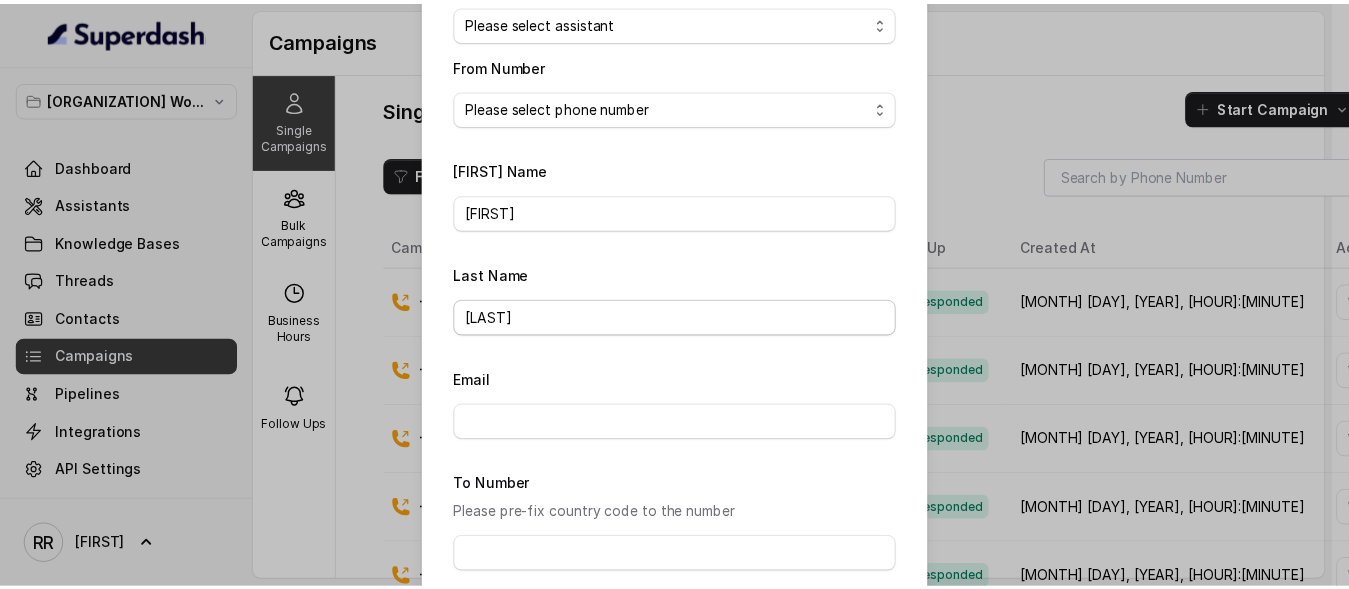 scroll, scrollTop: 318, scrollLeft: 0, axis: vertical 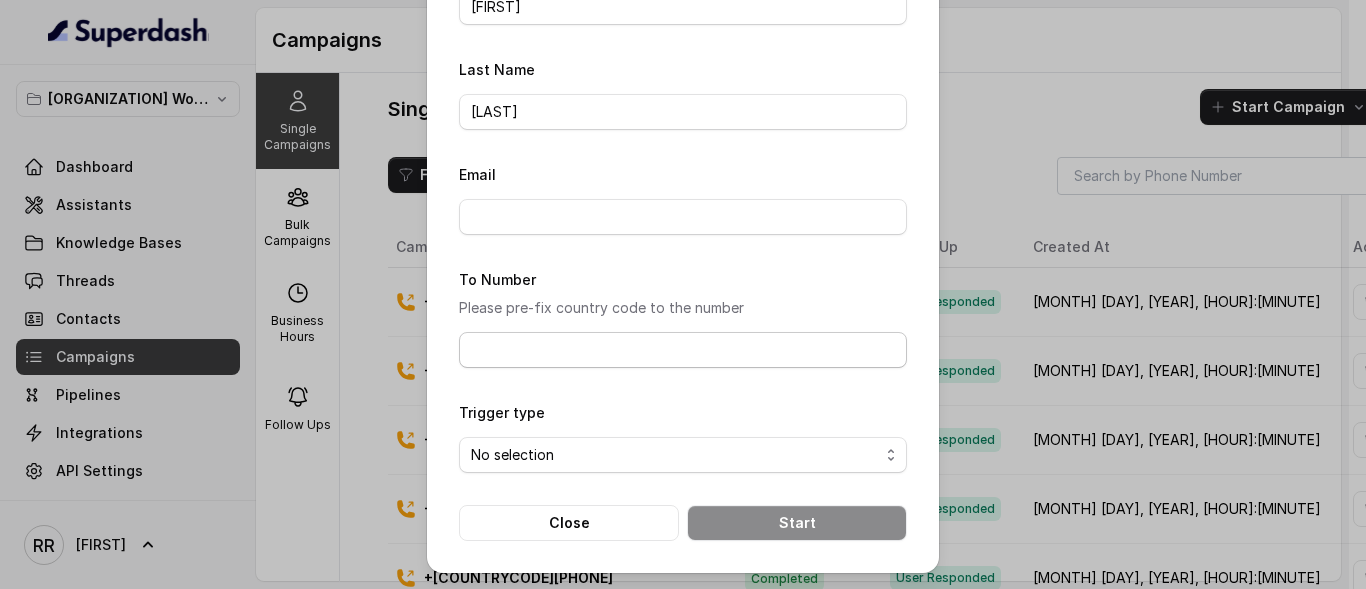 type on "yadav" 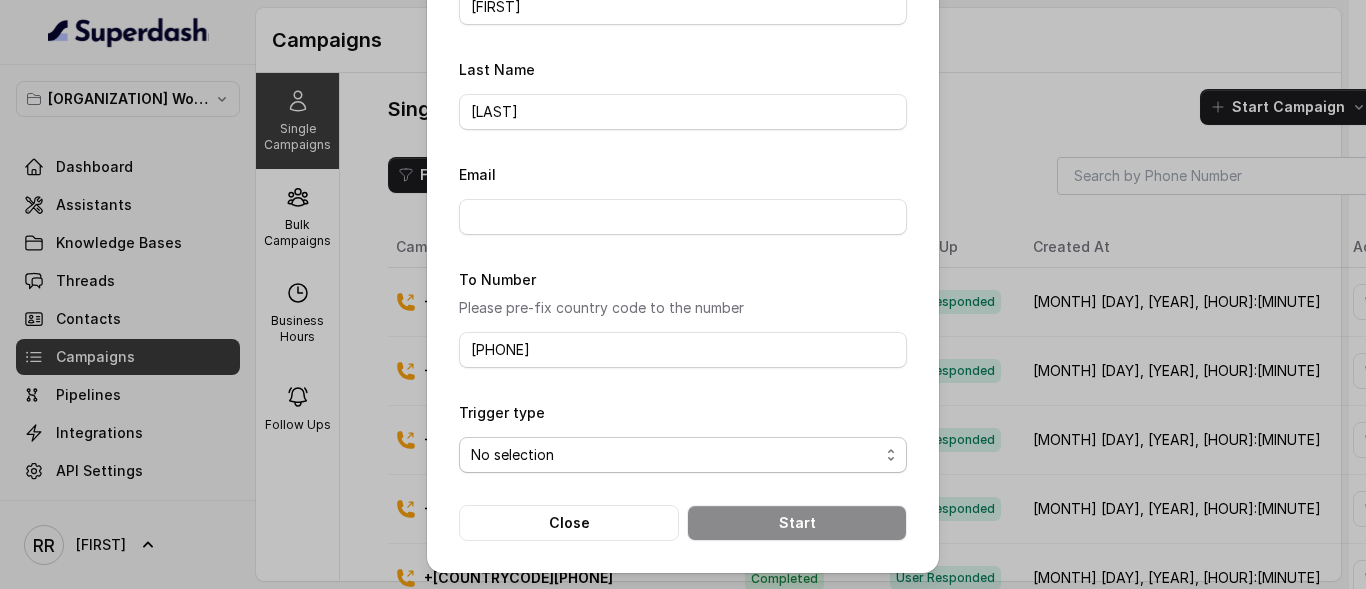 type on "[PHONE]" 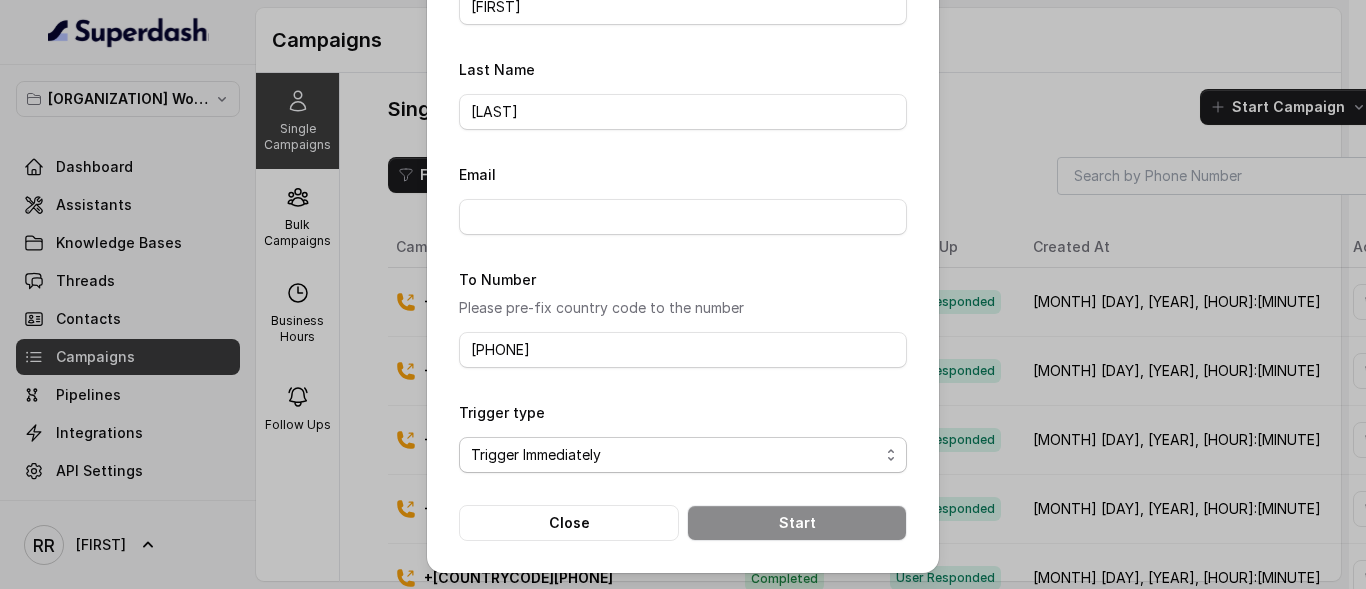 click on "No selection Trigger Immediately Trigger based on campaign configuration" at bounding box center [683, 455] 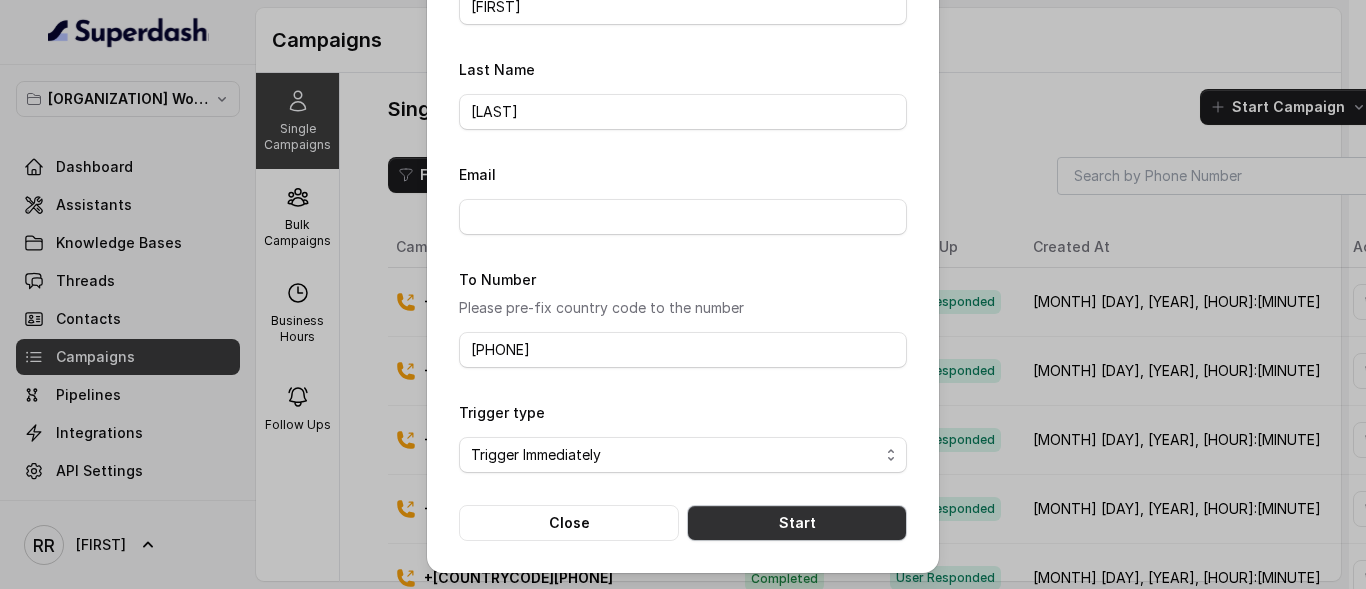 click on "Start" at bounding box center [797, 523] 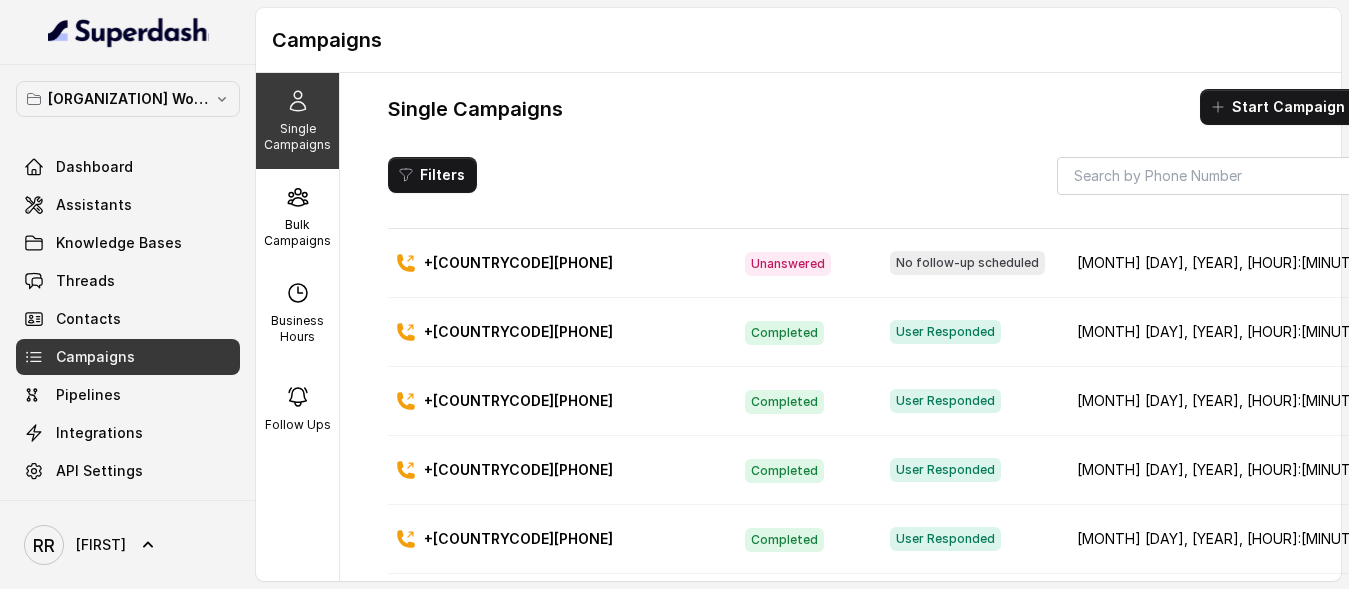 scroll, scrollTop: 0, scrollLeft: 0, axis: both 